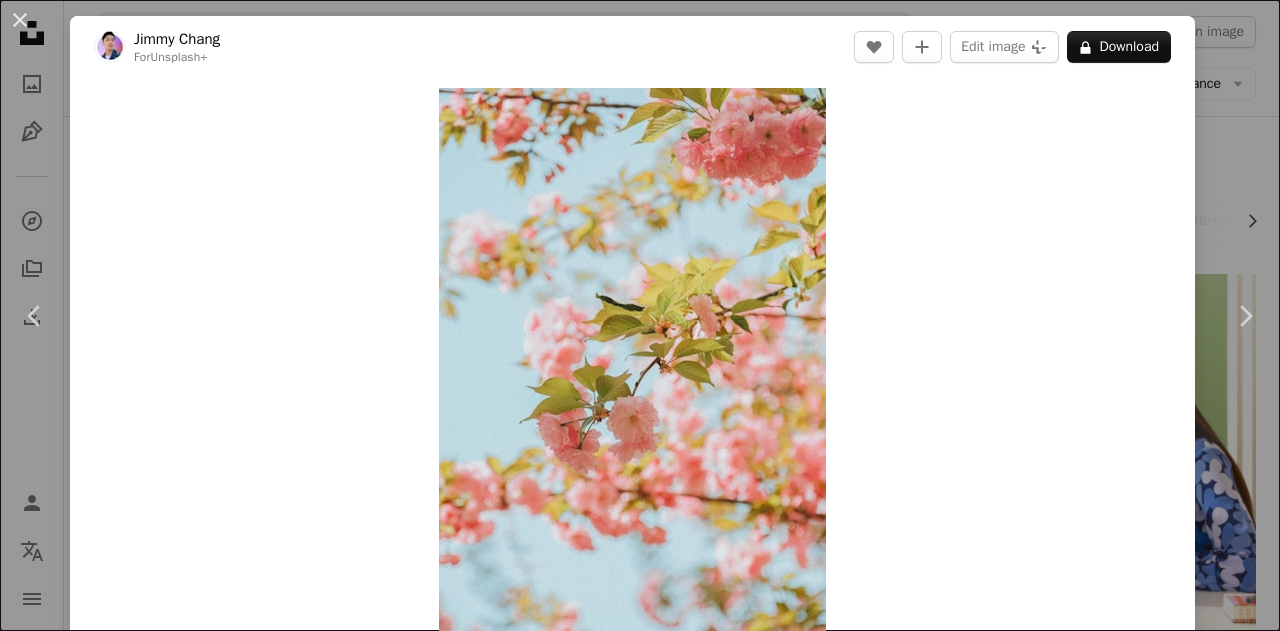 scroll, scrollTop: 10601, scrollLeft: 0, axis: vertical 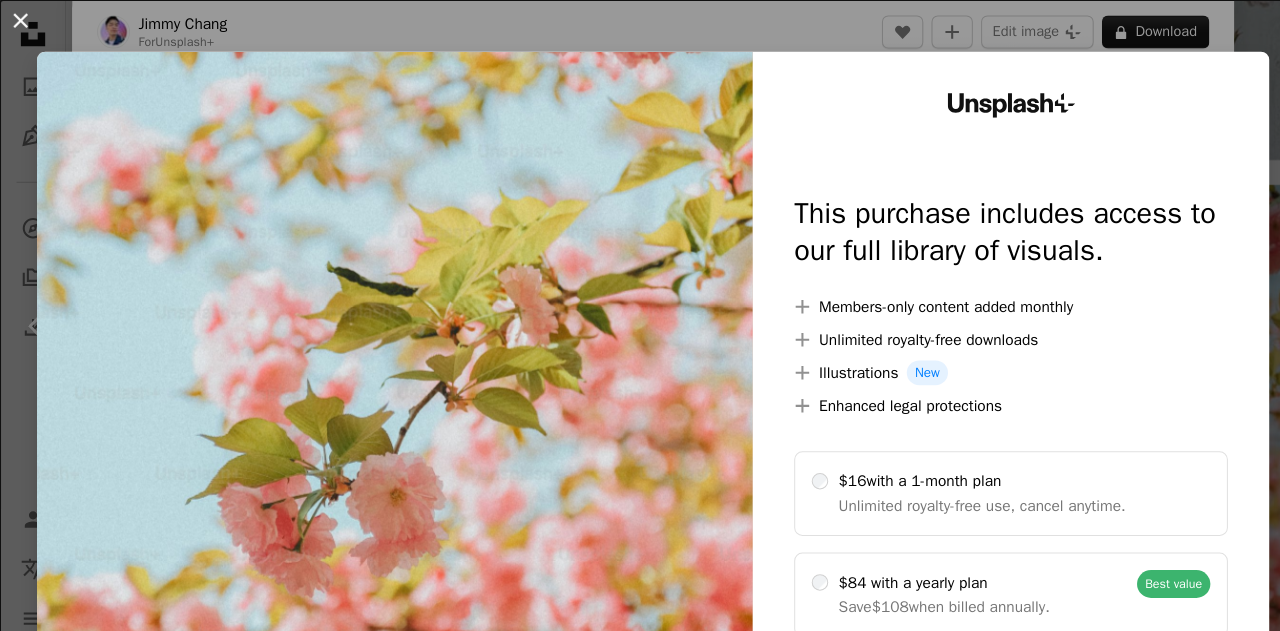 click on "An X shape" at bounding box center (20, 20) 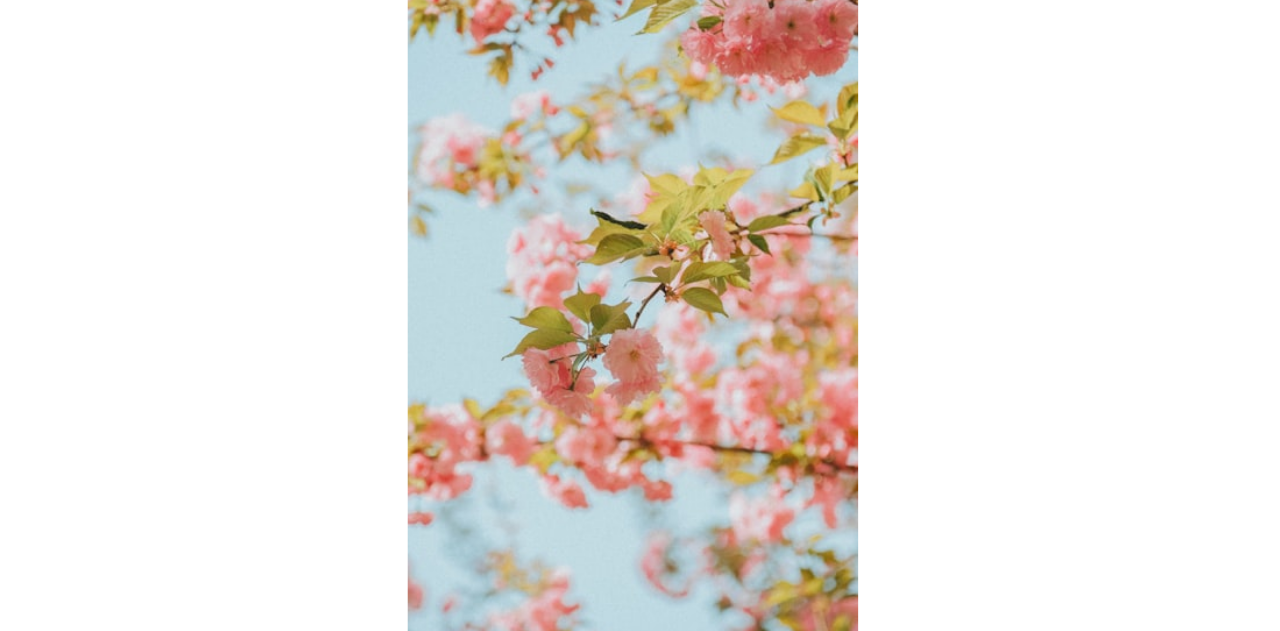 scroll, scrollTop: 10601, scrollLeft: 0, axis: vertical 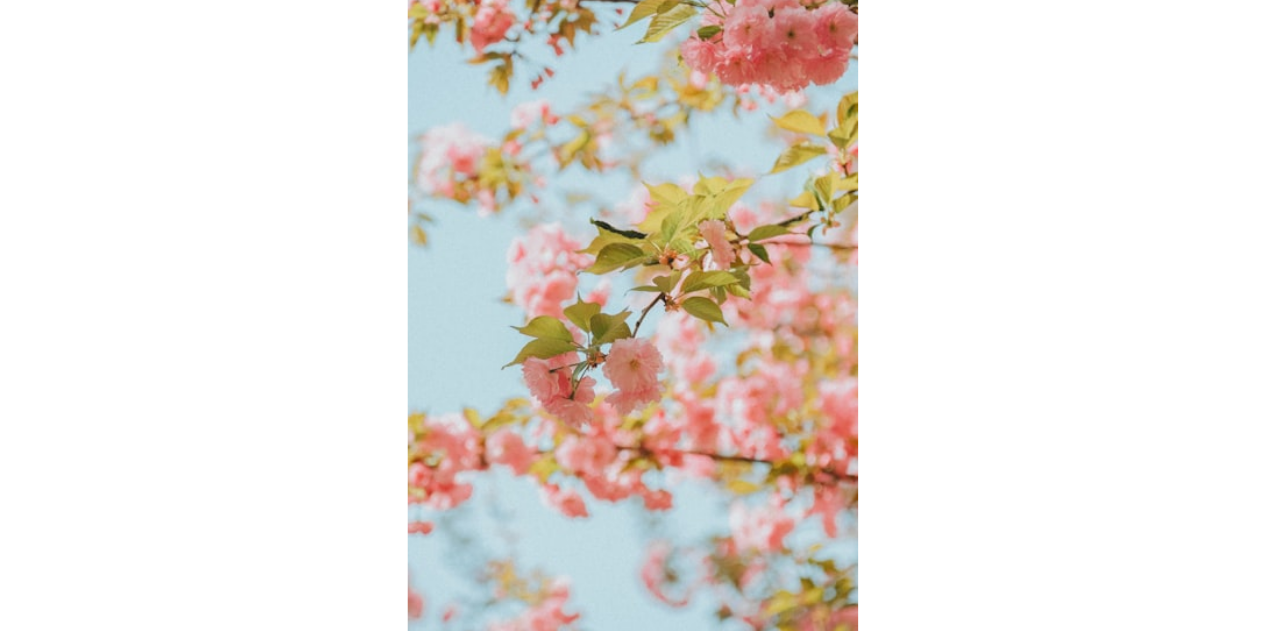 click on "Zoom in" at bounding box center [632, 356] 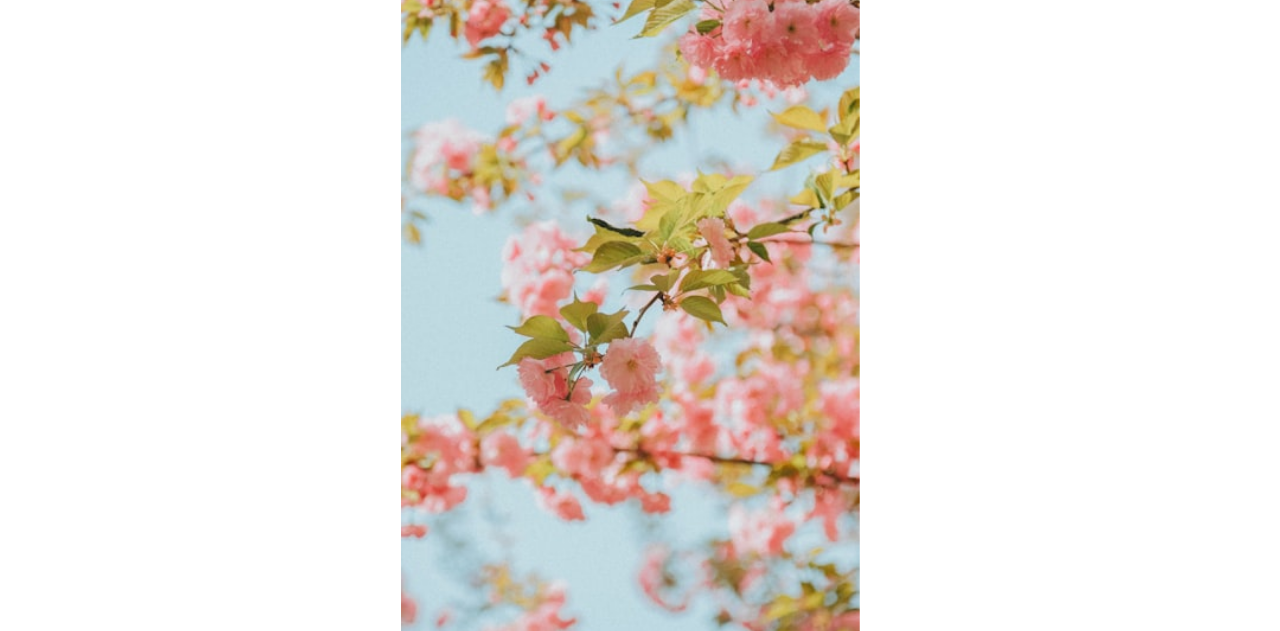 scroll, scrollTop: 18, scrollLeft: 0, axis: vertical 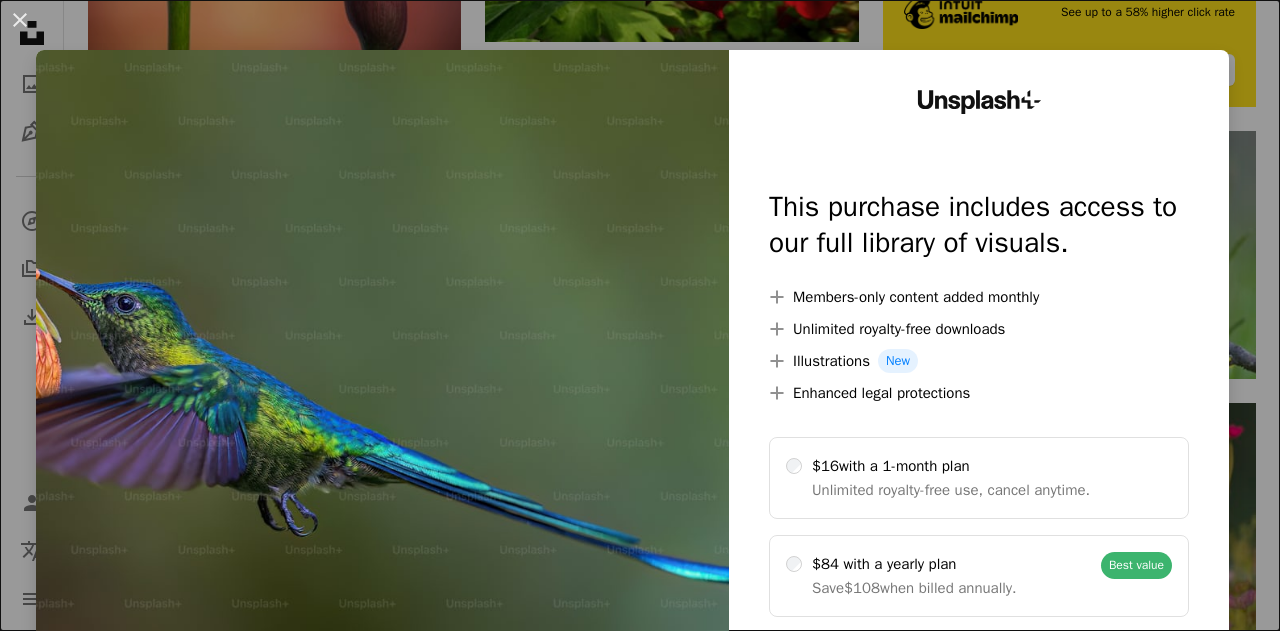 click at bounding box center (382, 407) 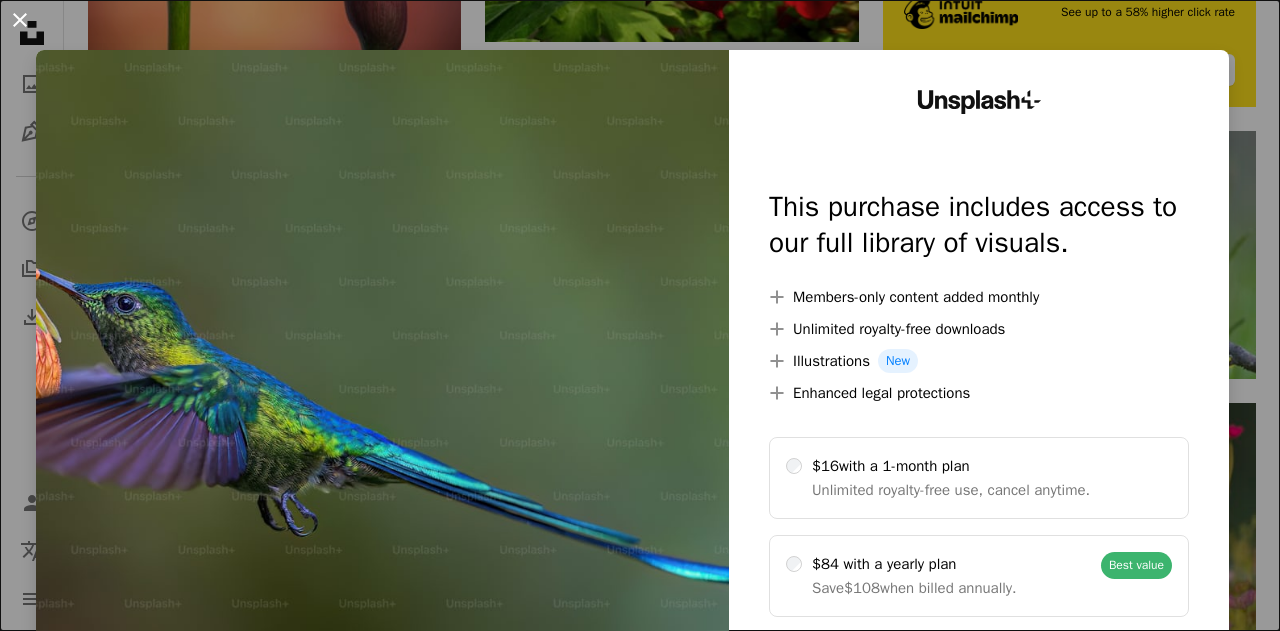 click on "An X shape" at bounding box center [20, 20] 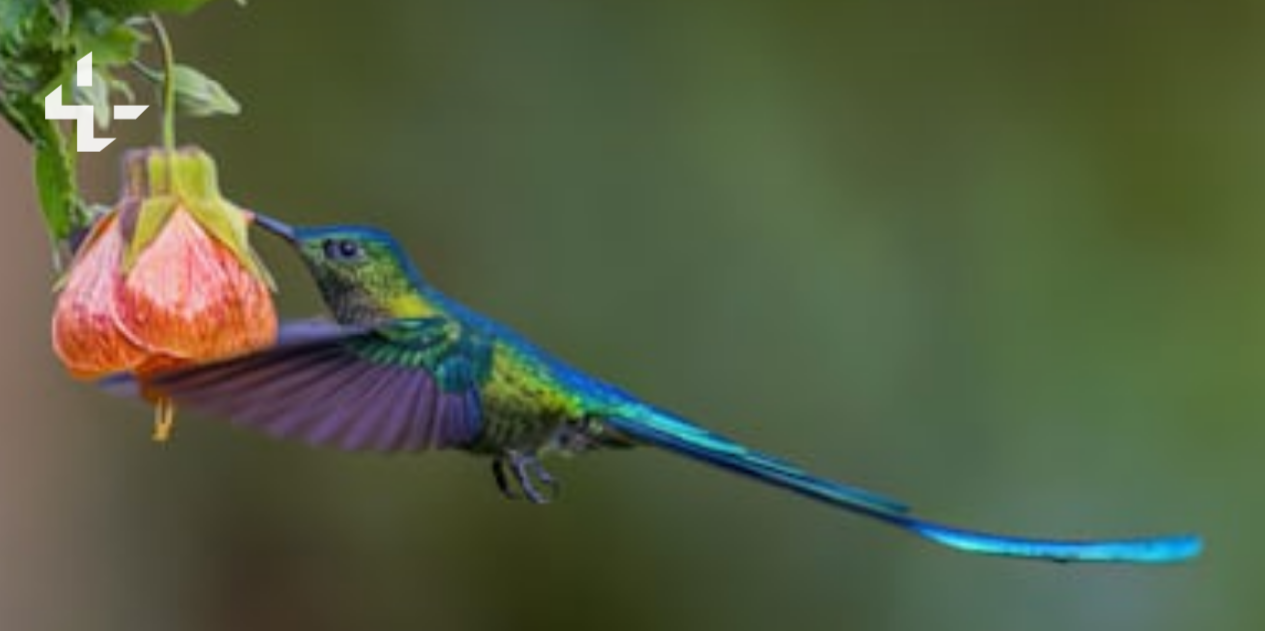 scroll, scrollTop: 671, scrollLeft: 0, axis: vertical 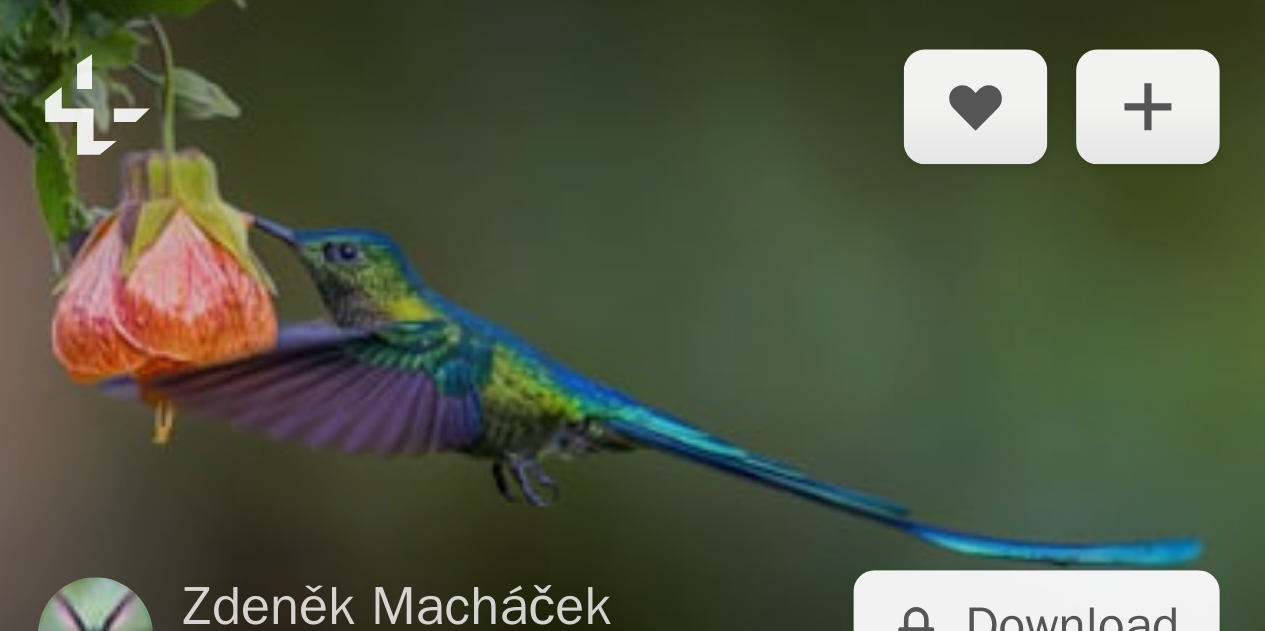 click at bounding box center [664, 175] 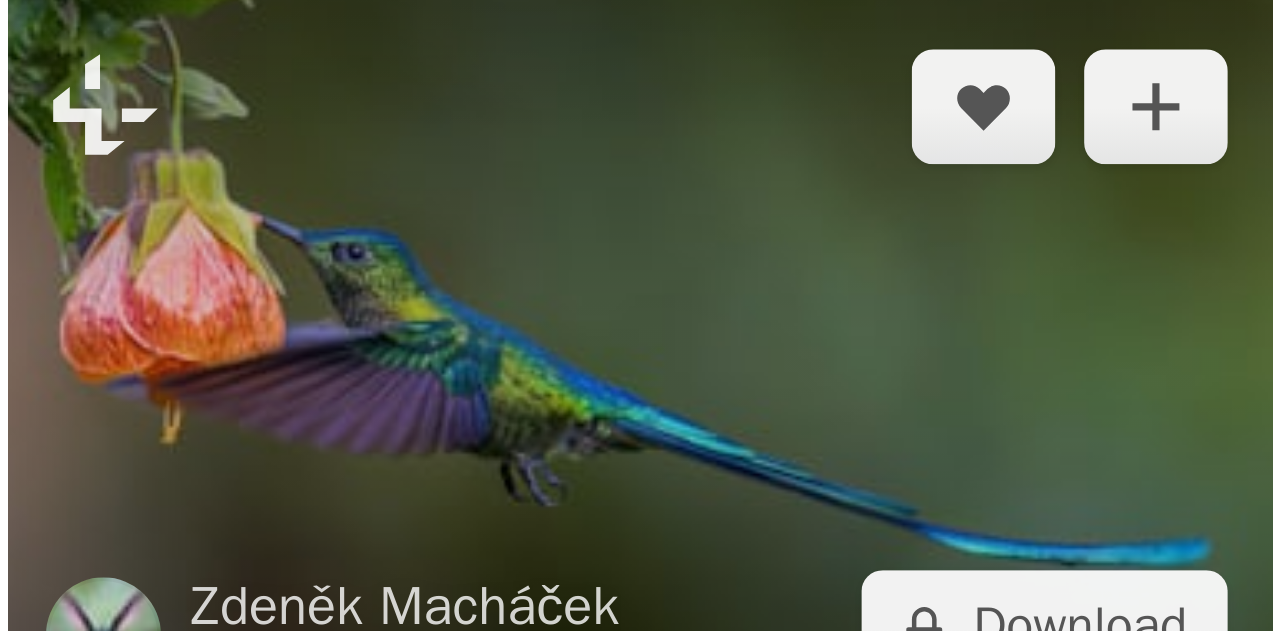 scroll, scrollTop: 672, scrollLeft: 0, axis: vertical 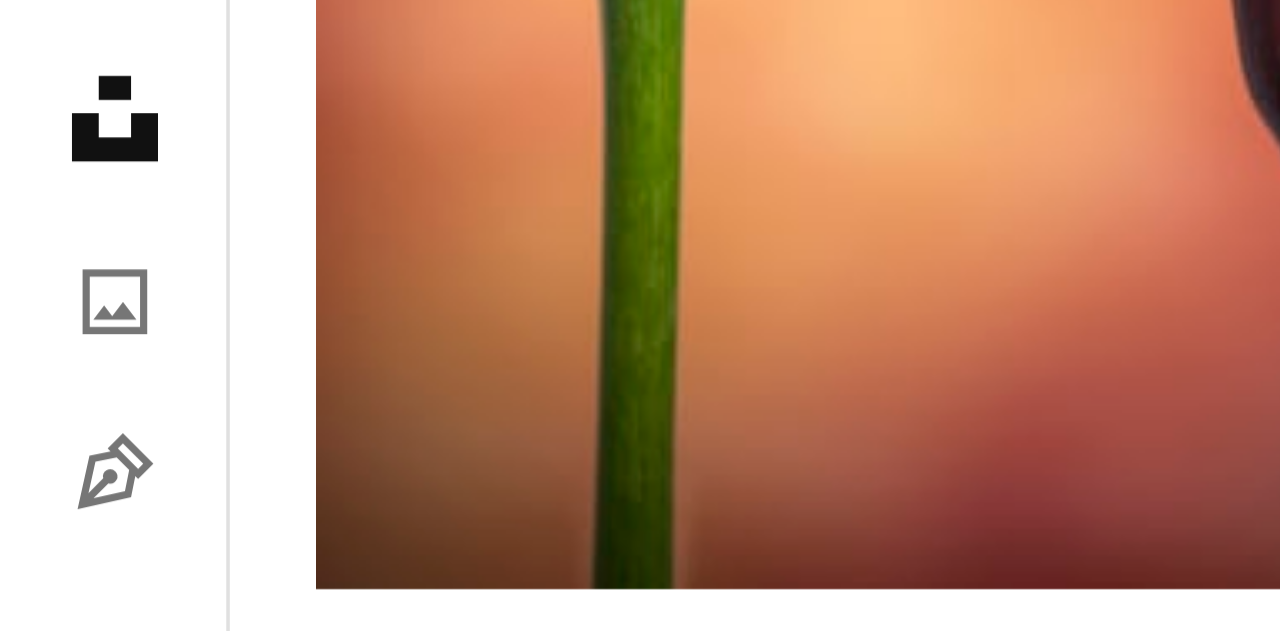 click at bounding box center (633, 3592) 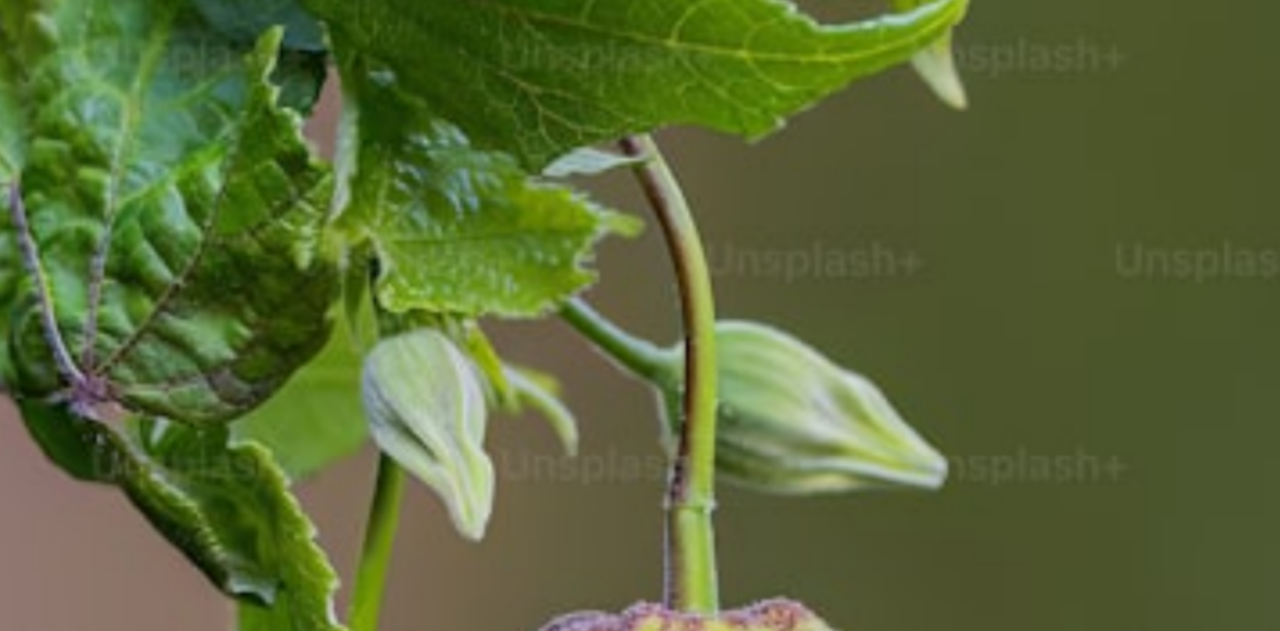 scroll, scrollTop: 54, scrollLeft: 0, axis: vertical 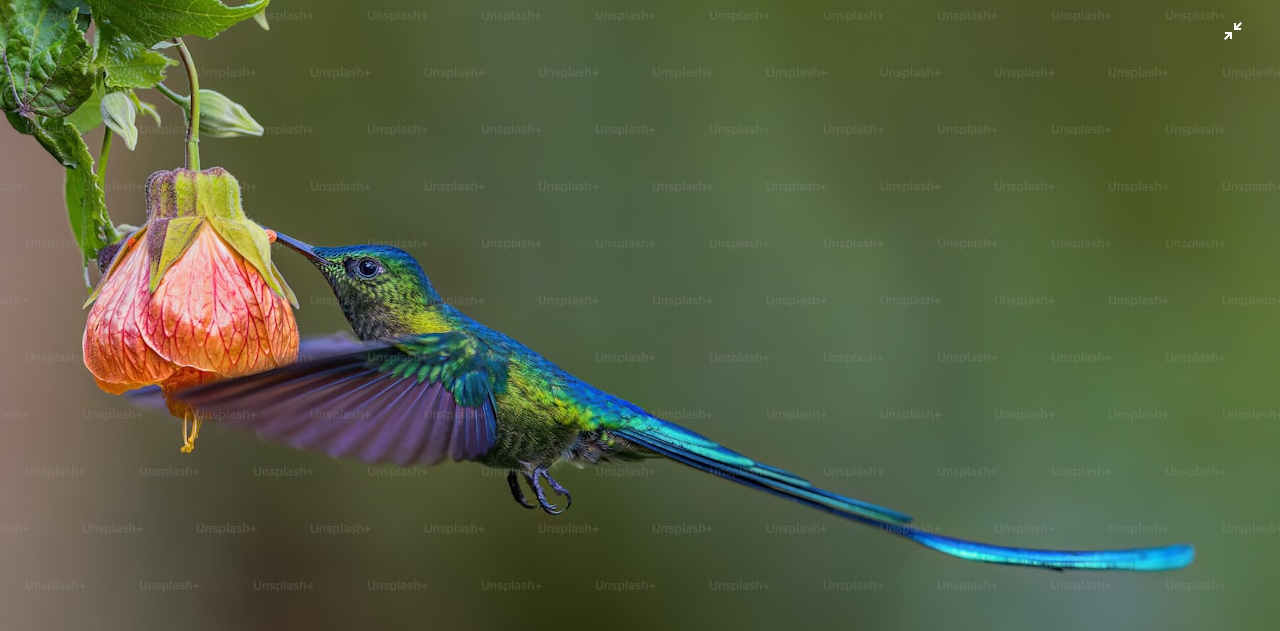 click at bounding box center [640, 378] 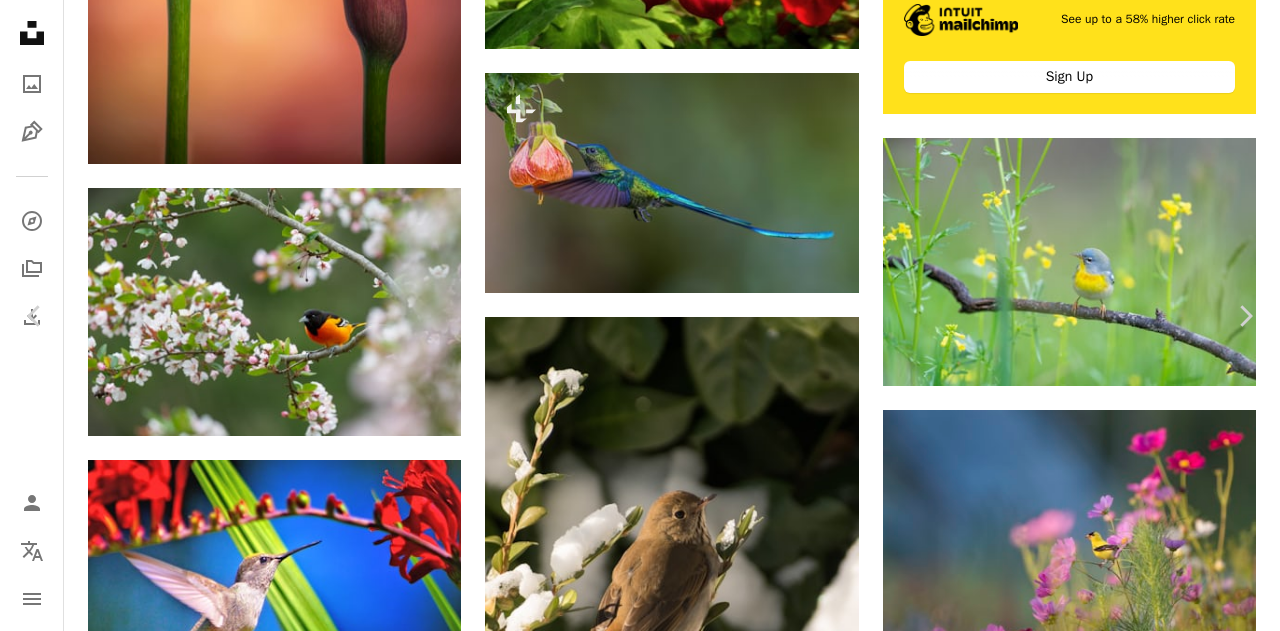click at bounding box center [633, 3592] 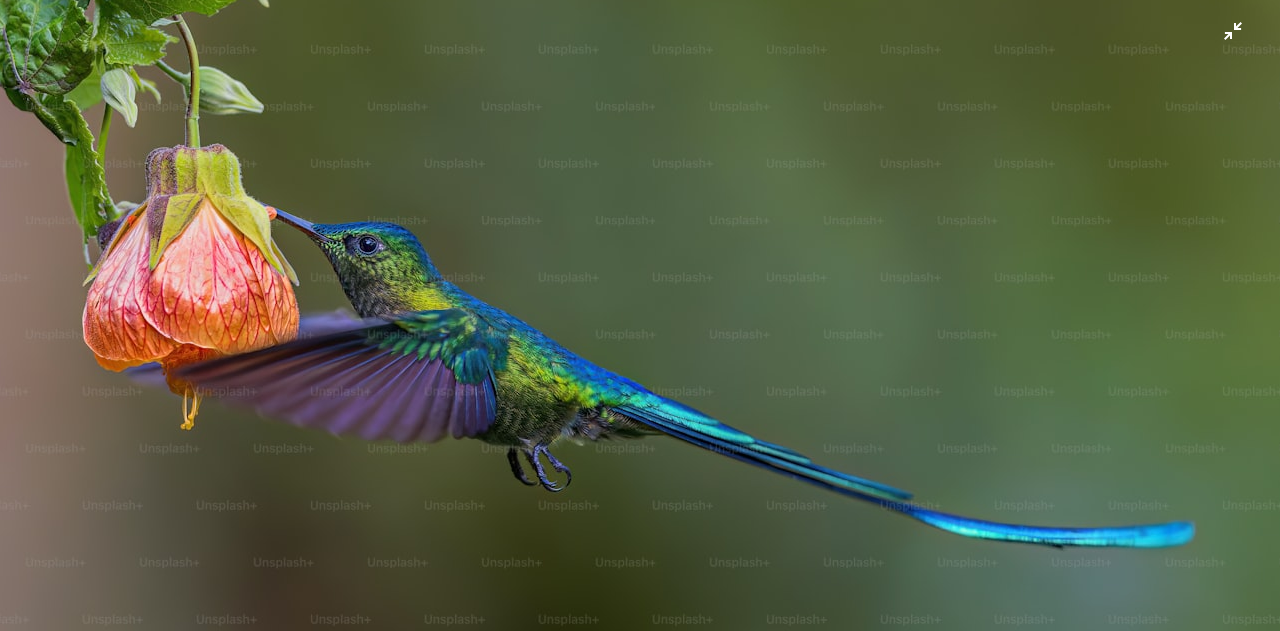 scroll, scrollTop: 0, scrollLeft: 0, axis: both 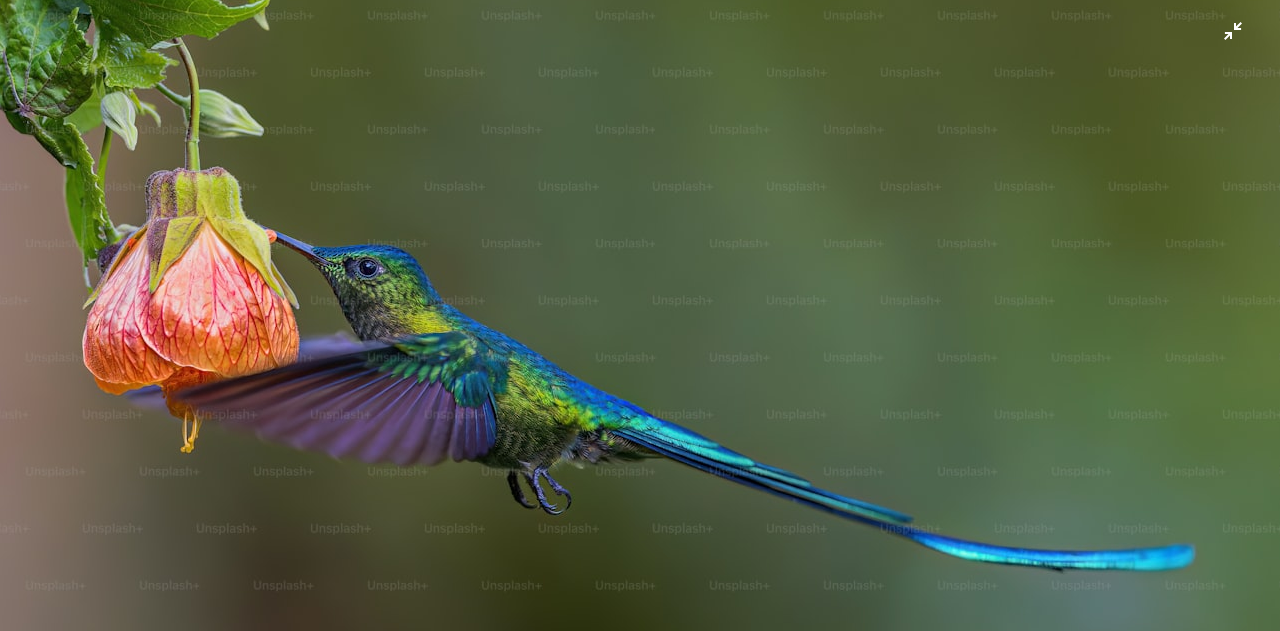 type 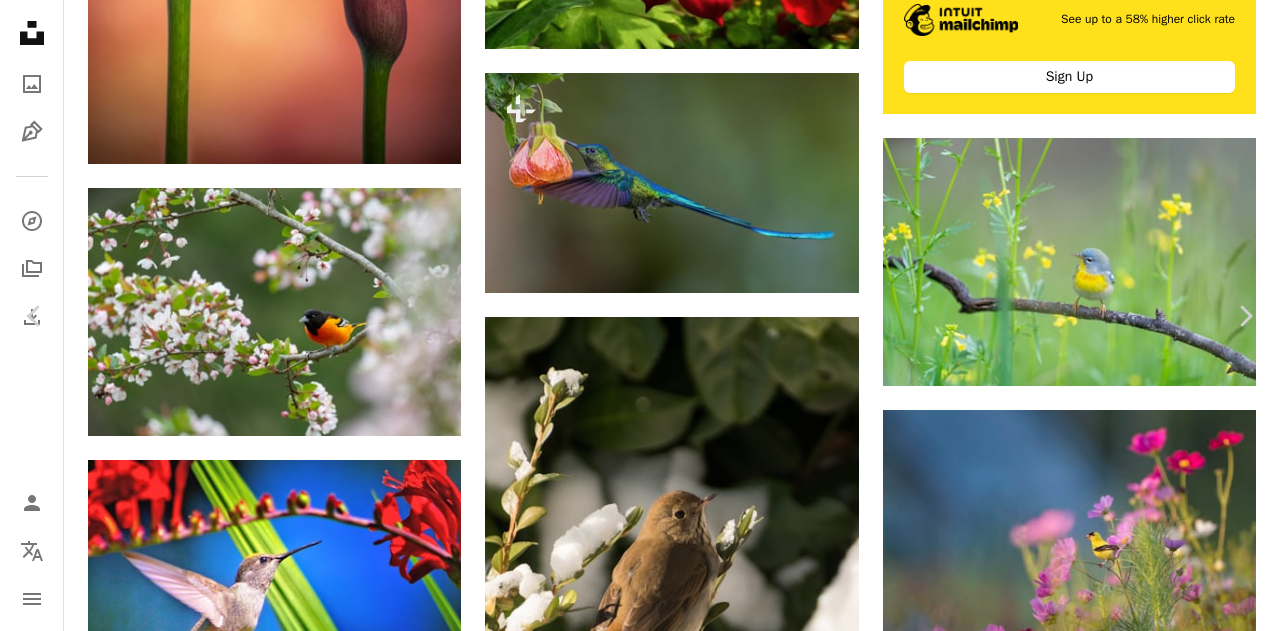 click at bounding box center (633, 3592) 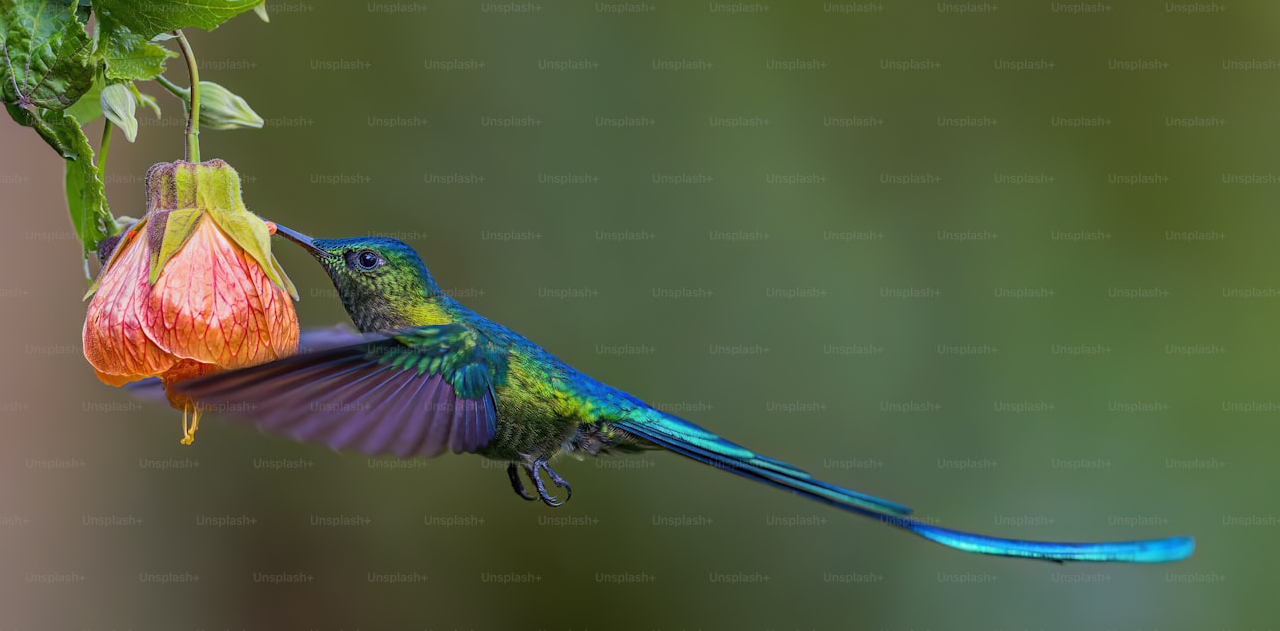 scroll, scrollTop: 0, scrollLeft: 0, axis: both 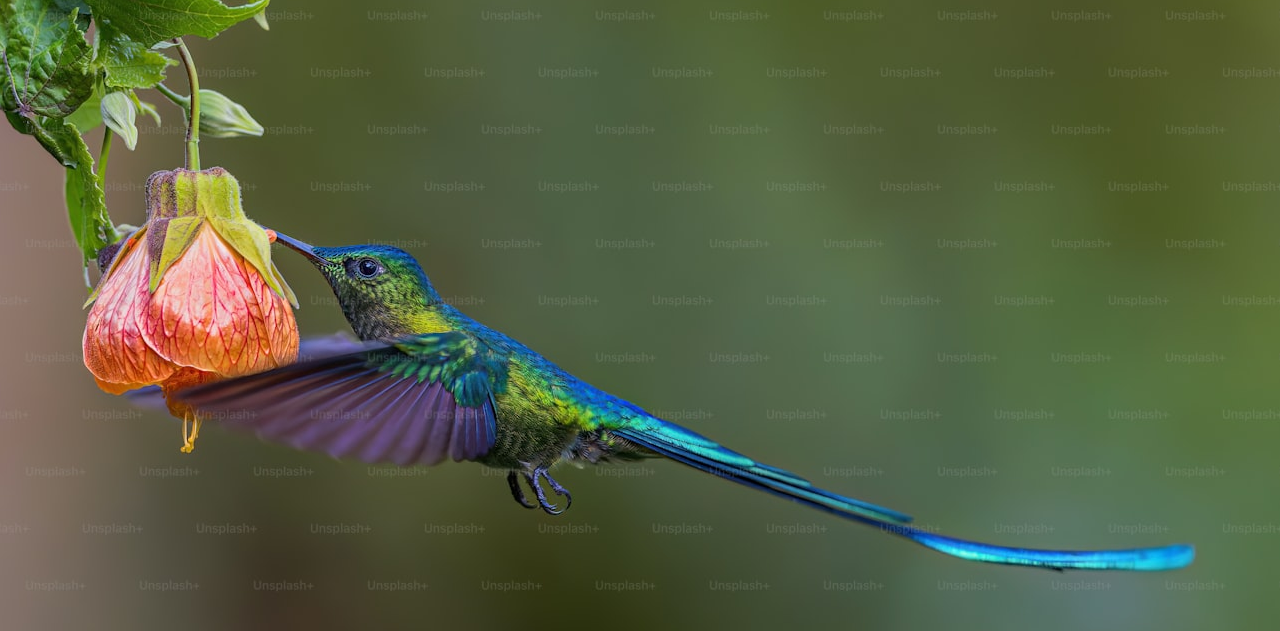 type 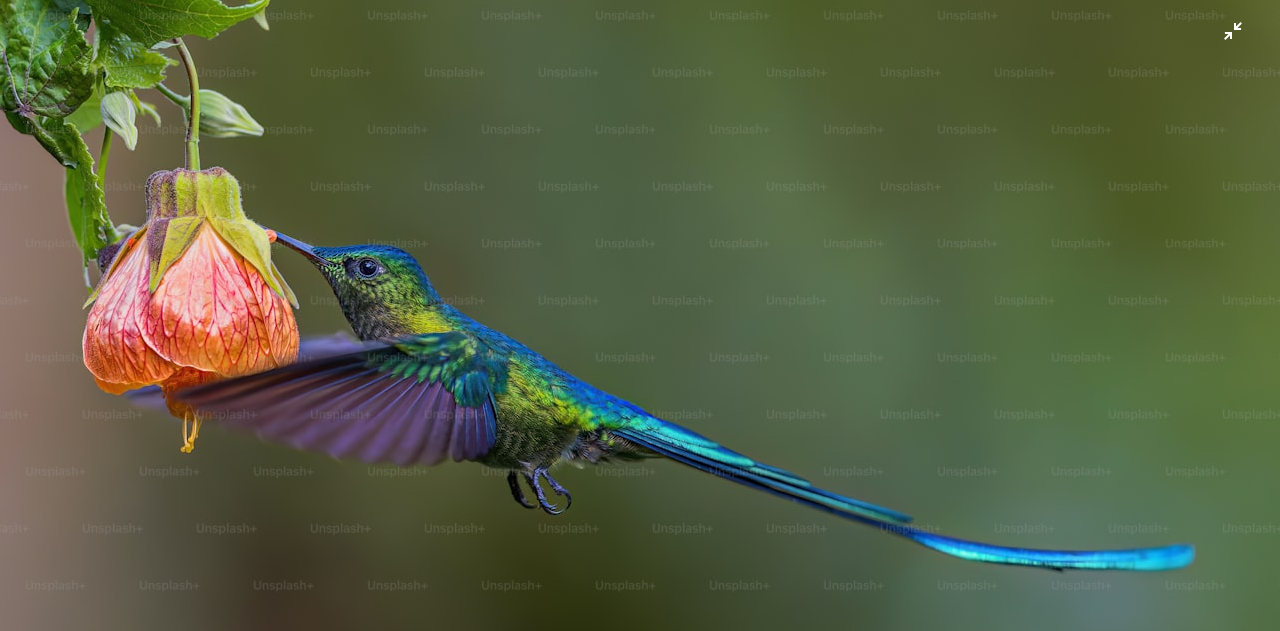 click at bounding box center (640, 378) 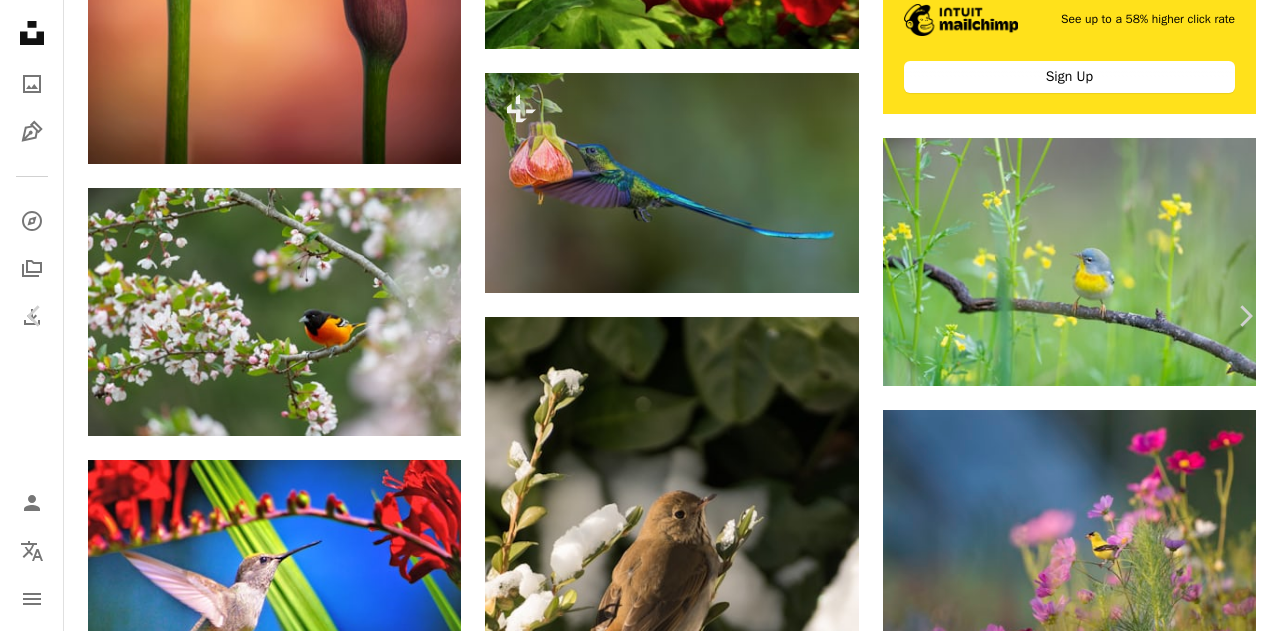 click at bounding box center (633, 3592) 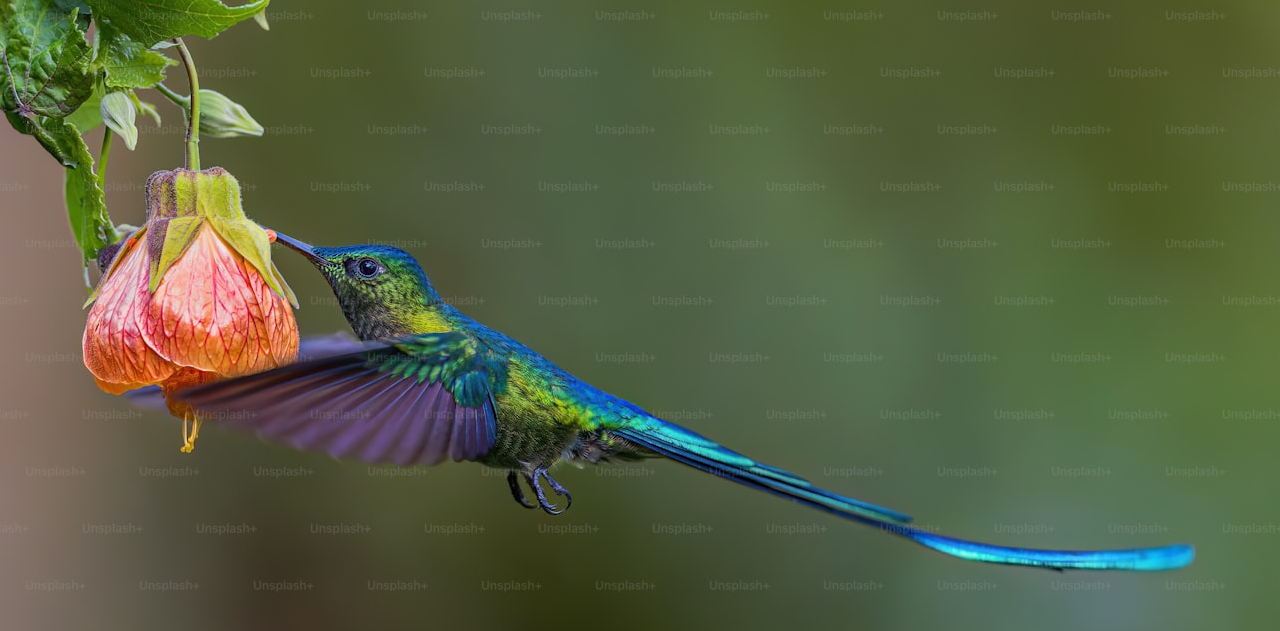scroll, scrollTop: 54, scrollLeft: 0, axis: vertical 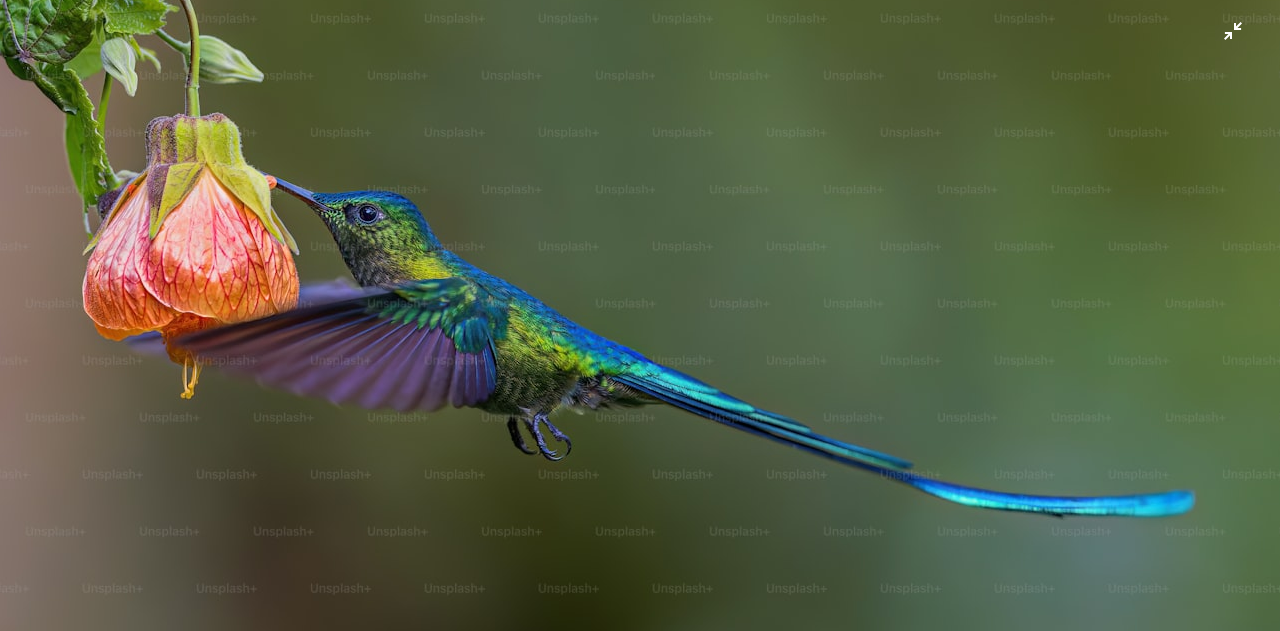 type 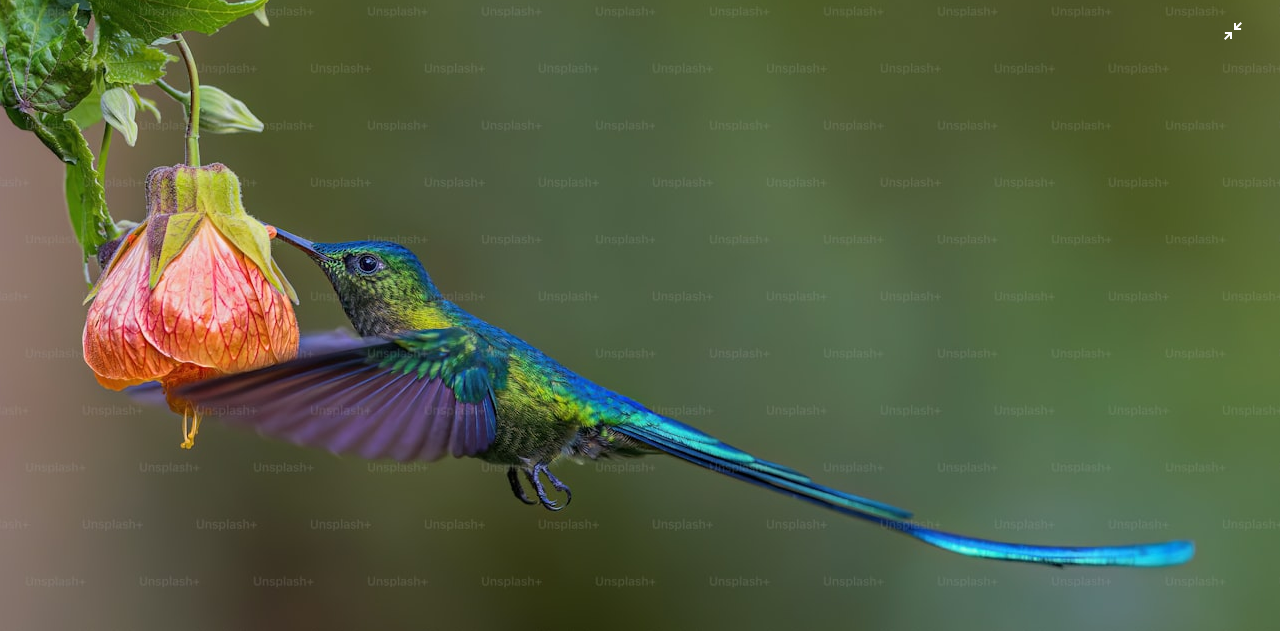 scroll, scrollTop: 0, scrollLeft: 0, axis: both 